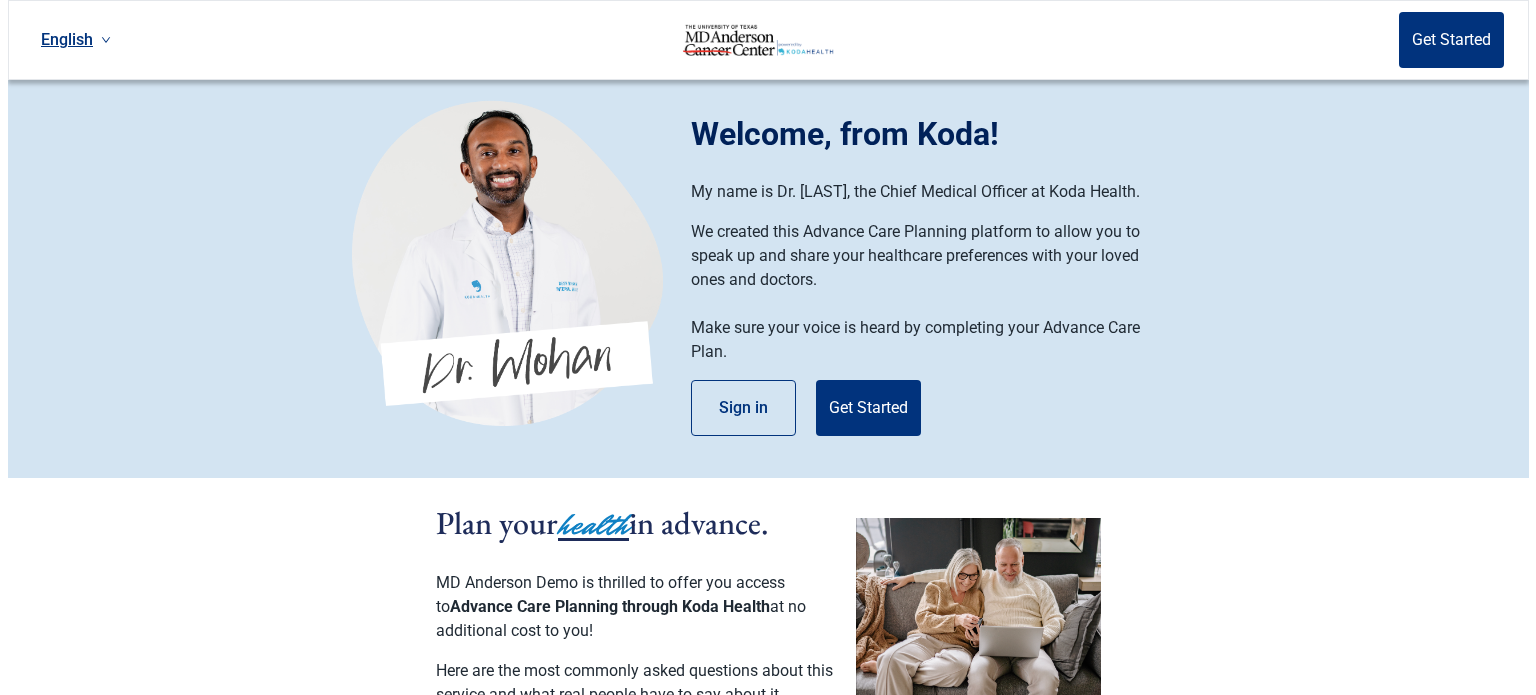 scroll, scrollTop: 0, scrollLeft: 0, axis: both 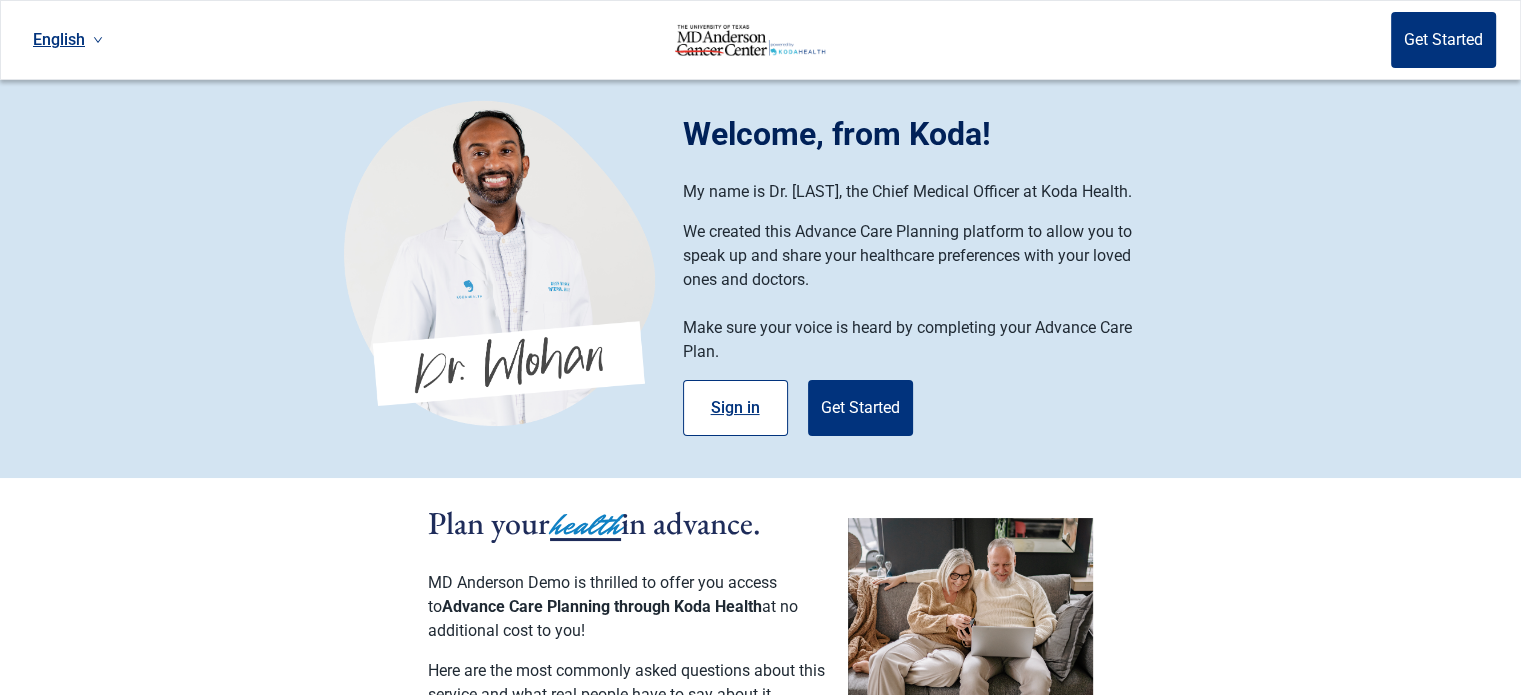 click on "Sign in" at bounding box center [735, 408] 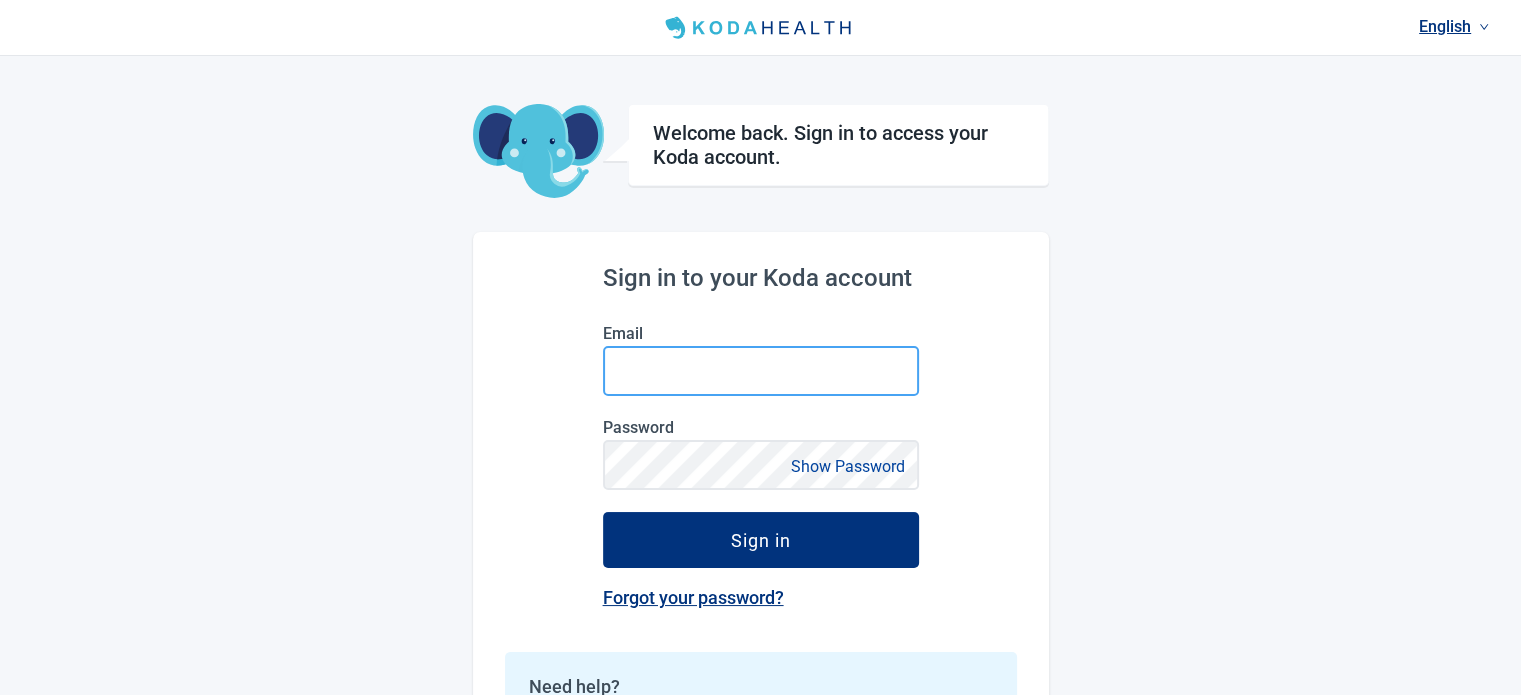click on "Email" at bounding box center [761, 371] 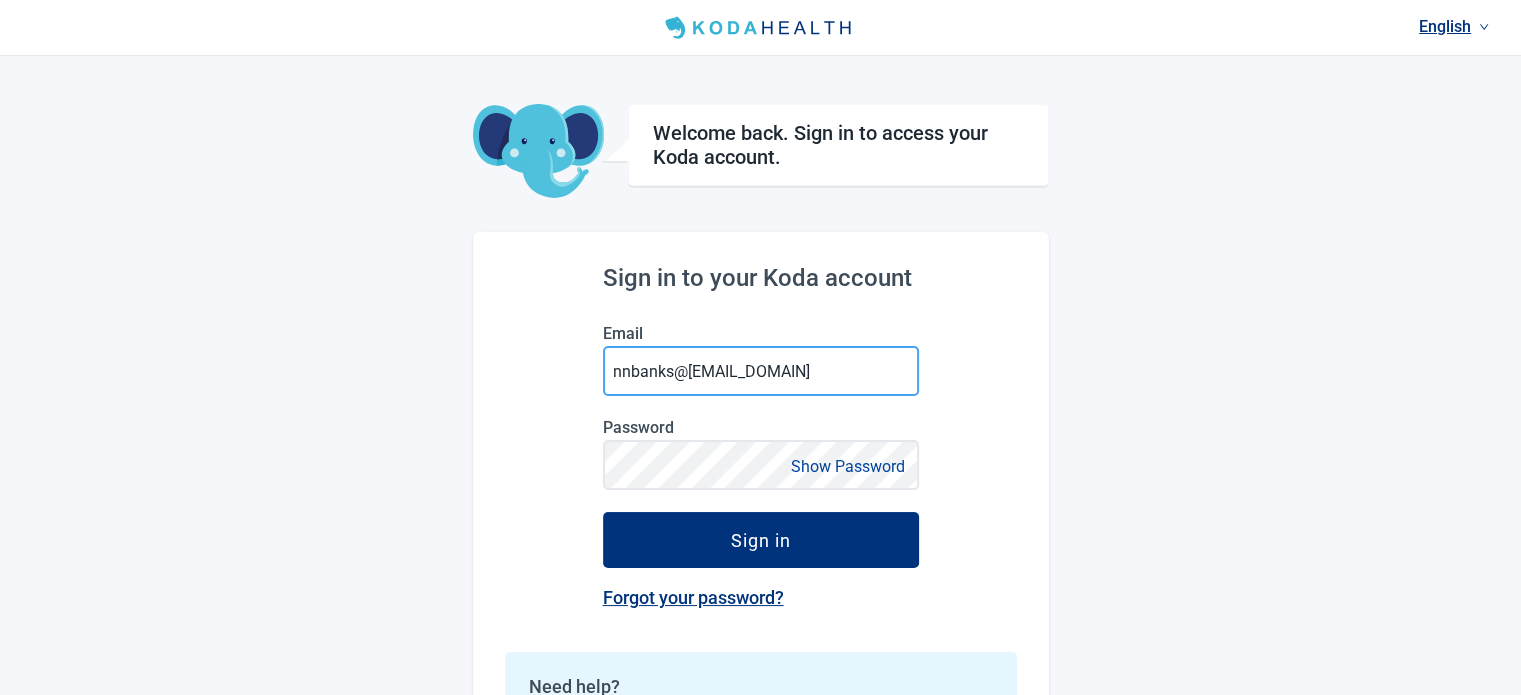 type on "nnbanks@[EMAIL_DOMAIN]" 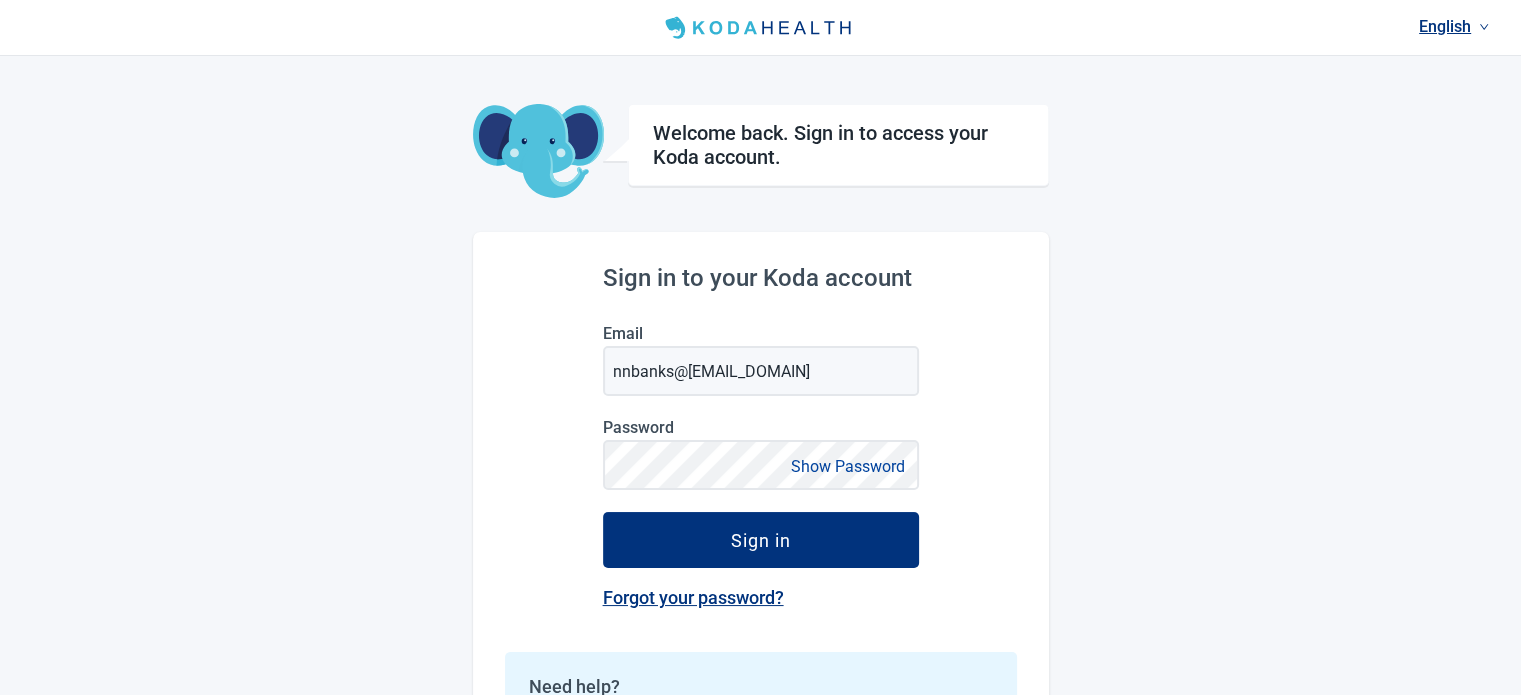 click on "Show   Password" at bounding box center [848, 466] 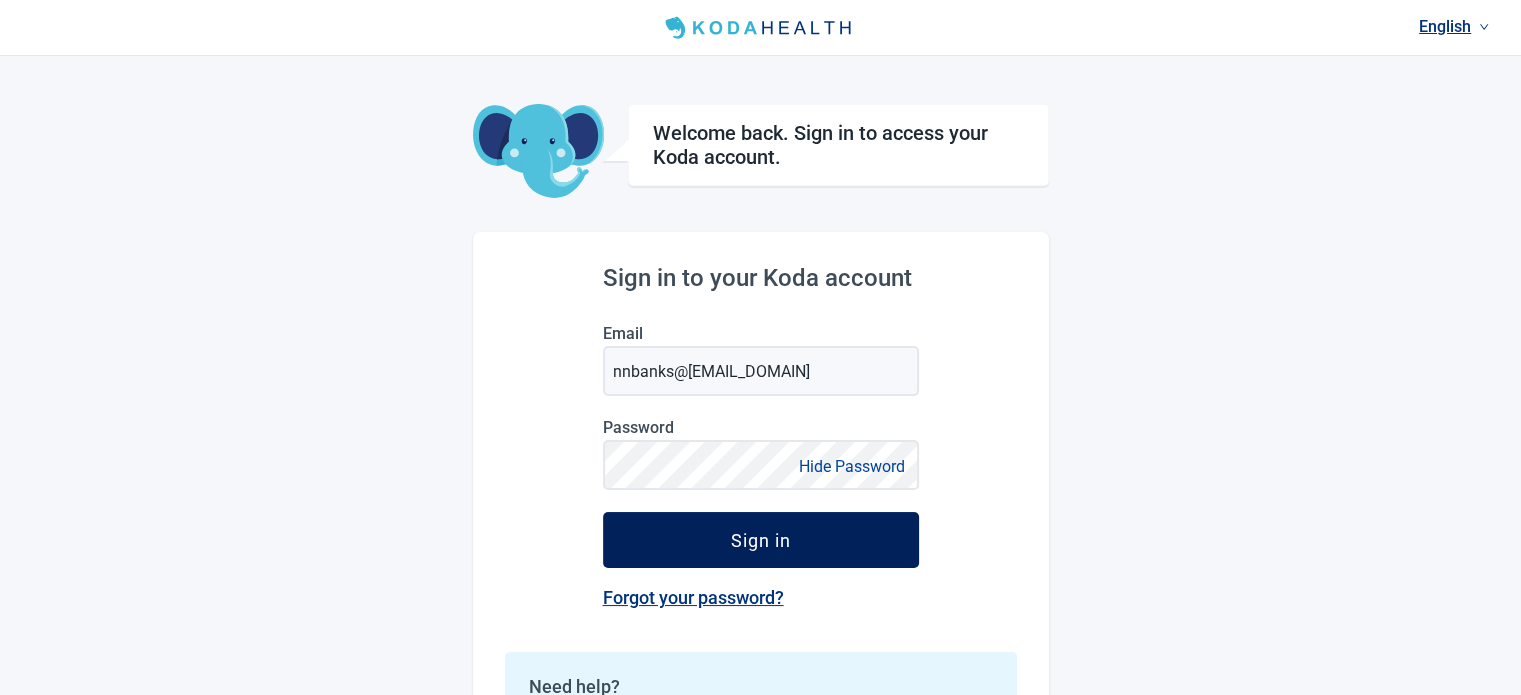 click on "Sign in" at bounding box center (761, 540) 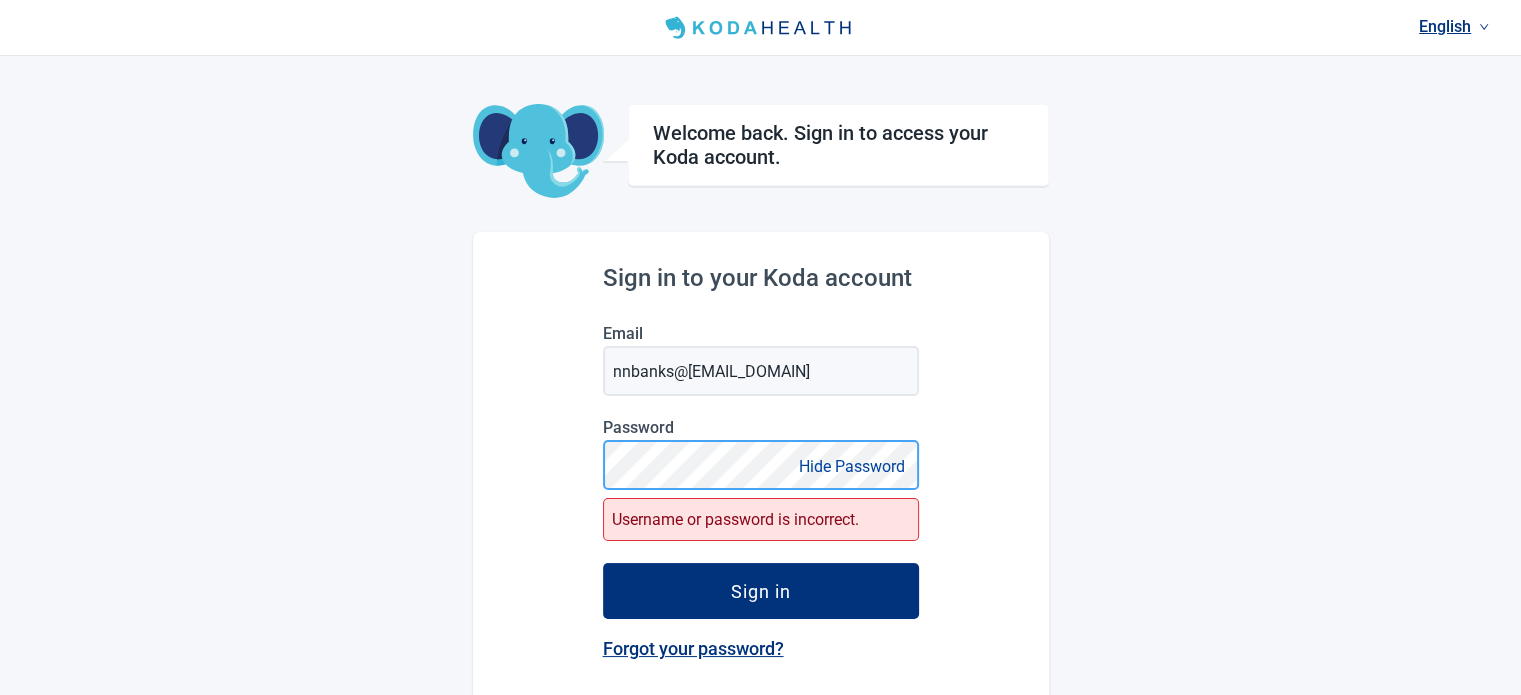 click on "English Welcome back. Sign in to access your Koda account. Sign in to your Koda account Email nnbanks@[EMAIL_DOMAIN] Password Hide   Password Username or password is incorrect. Sign in Forgot your password? Need help? Call us at  [PHONE]  (TTY 711)  or Email us at   care@[EMAIL_DOMAIN] Monday - Friday, 9 a.m. - 5 p.m. EST" at bounding box center (760, 443) 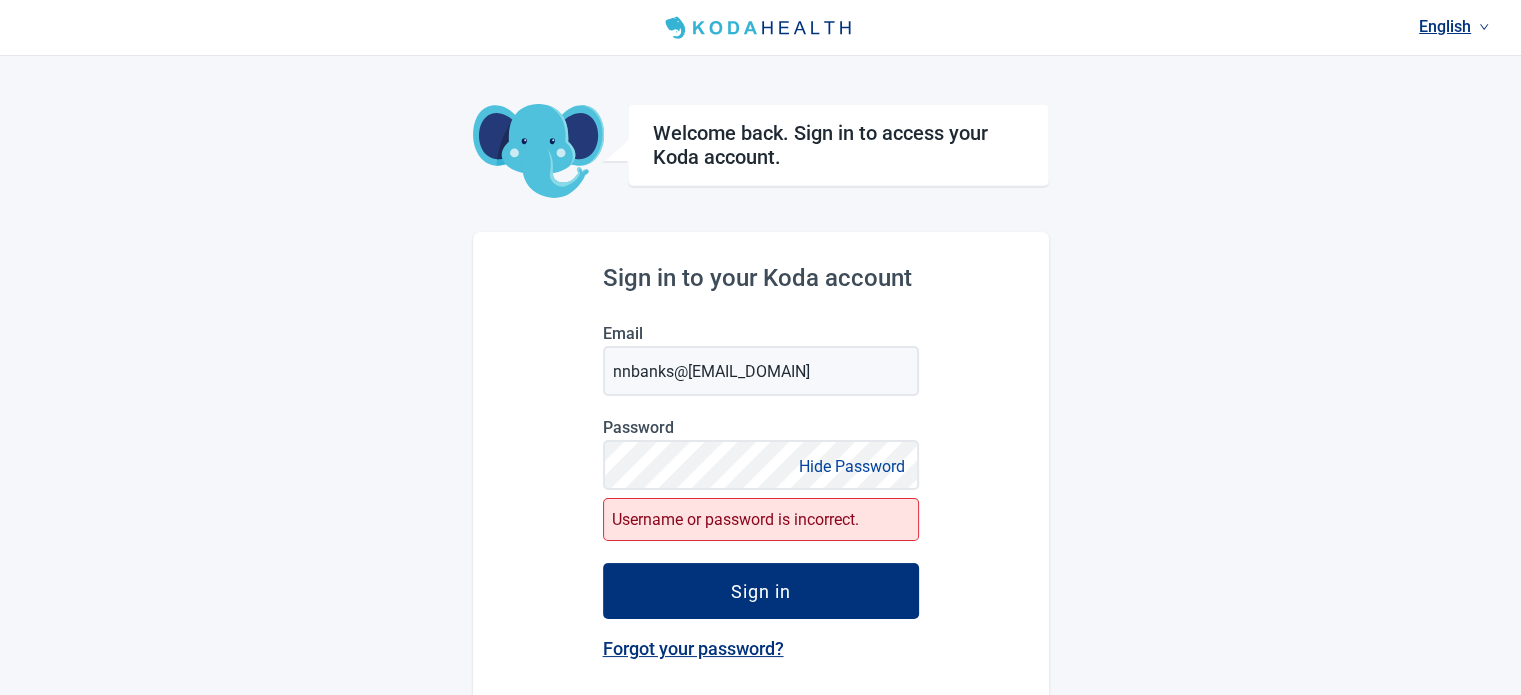 click on "Forgot your password?" at bounding box center [761, 649] 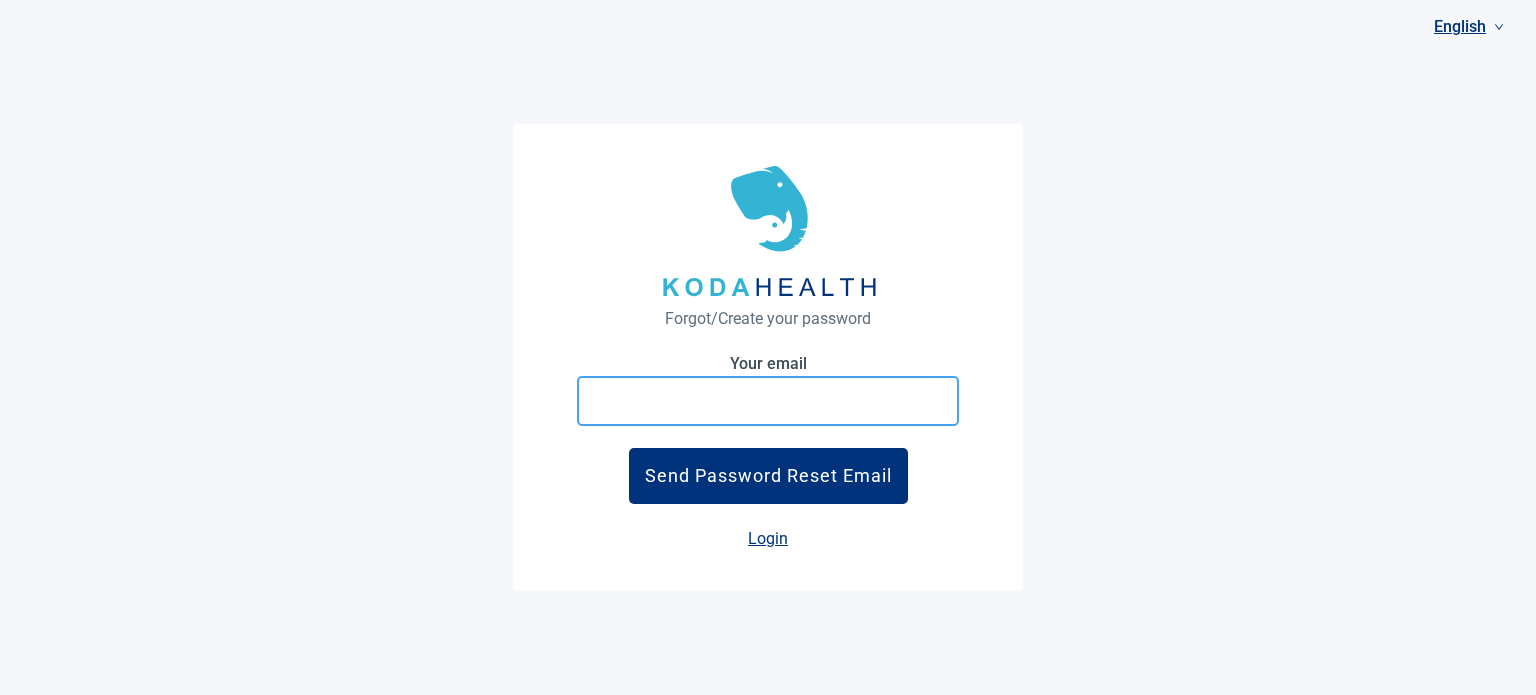 click at bounding box center [768, 401] 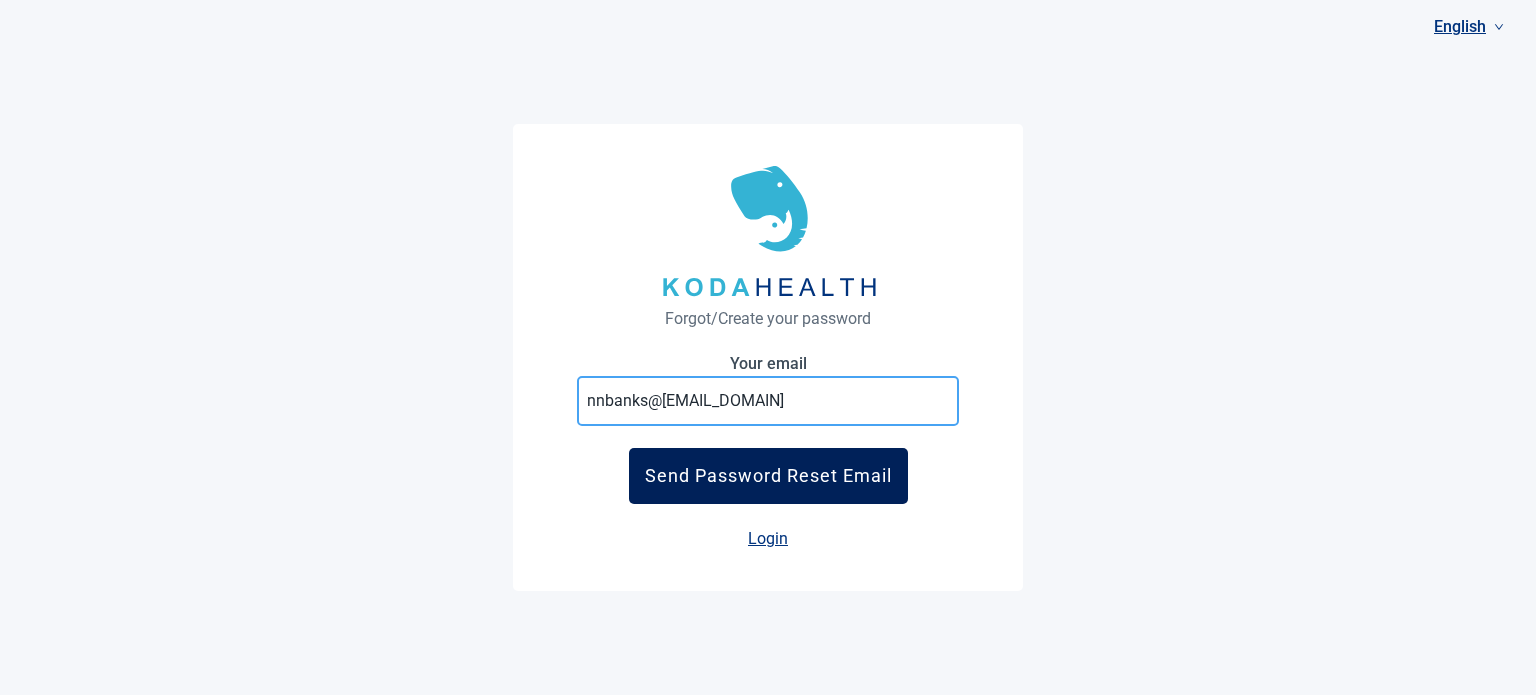 type on "nnbanks@[EMAIL_DOMAIN]" 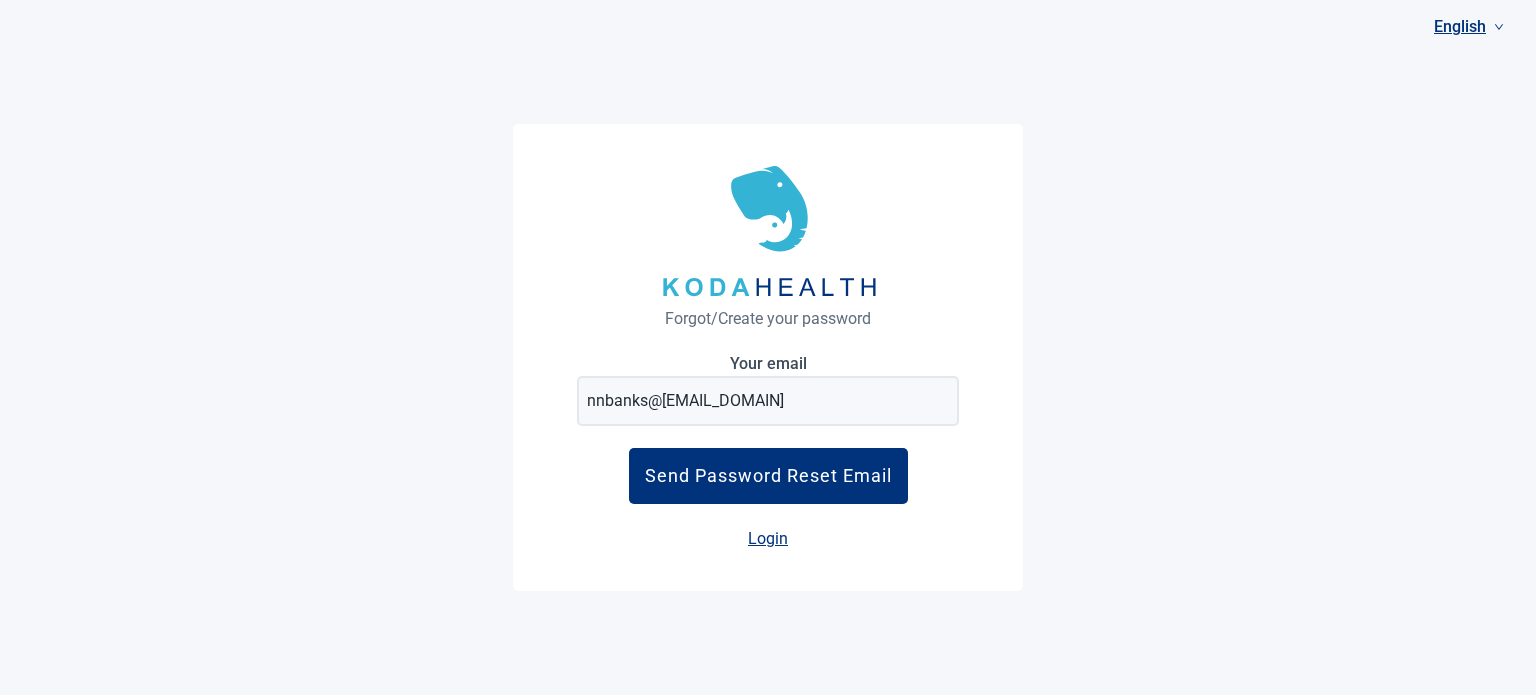 click on "Send Password Reset Email" at bounding box center (768, 475) 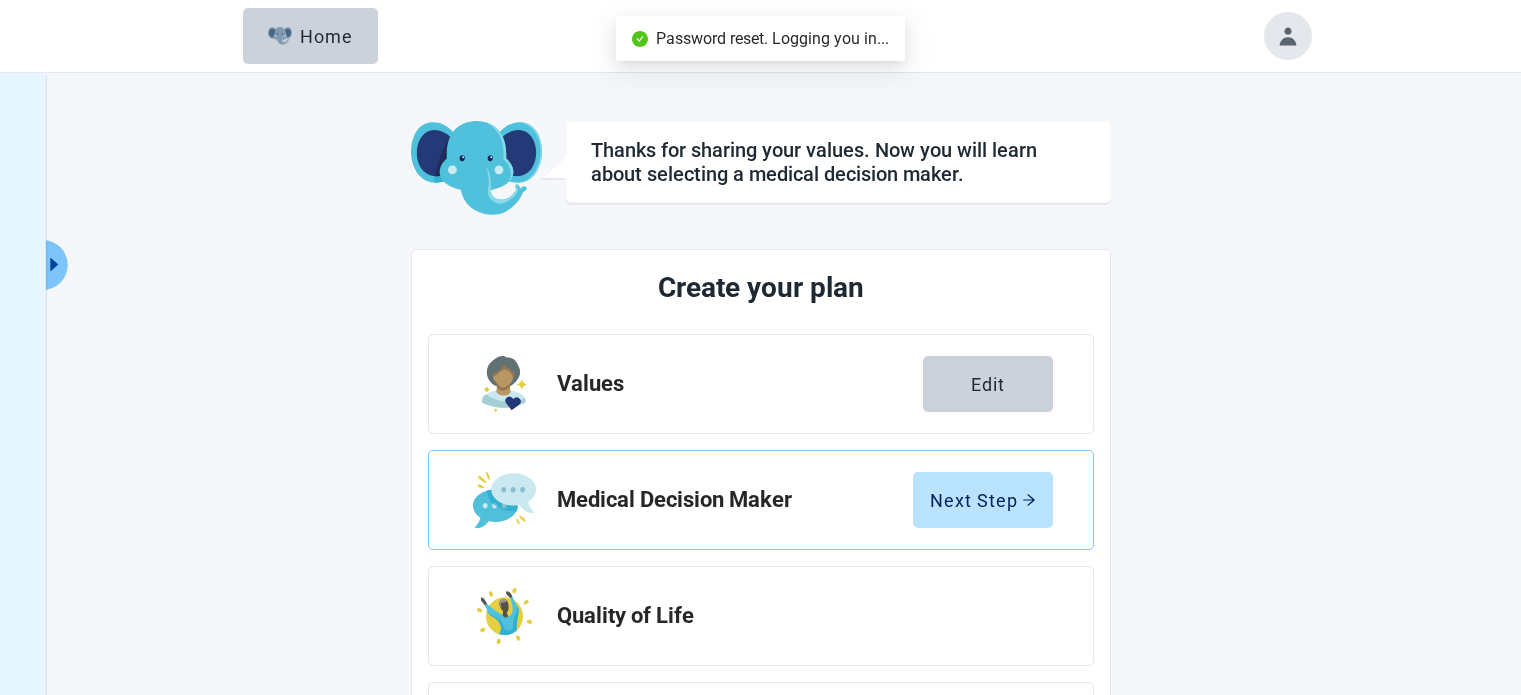 scroll, scrollTop: 0, scrollLeft: 0, axis: both 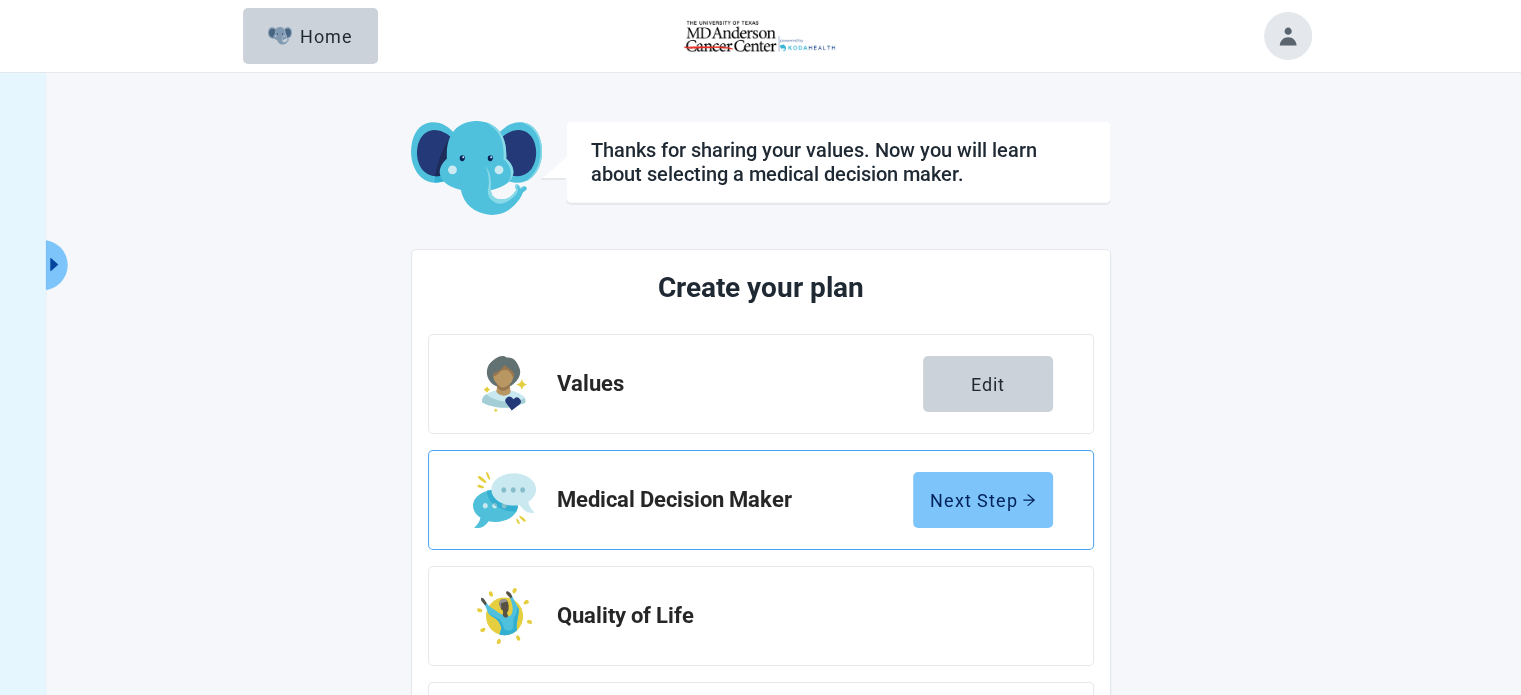 click on "Next Step" at bounding box center (983, 500) 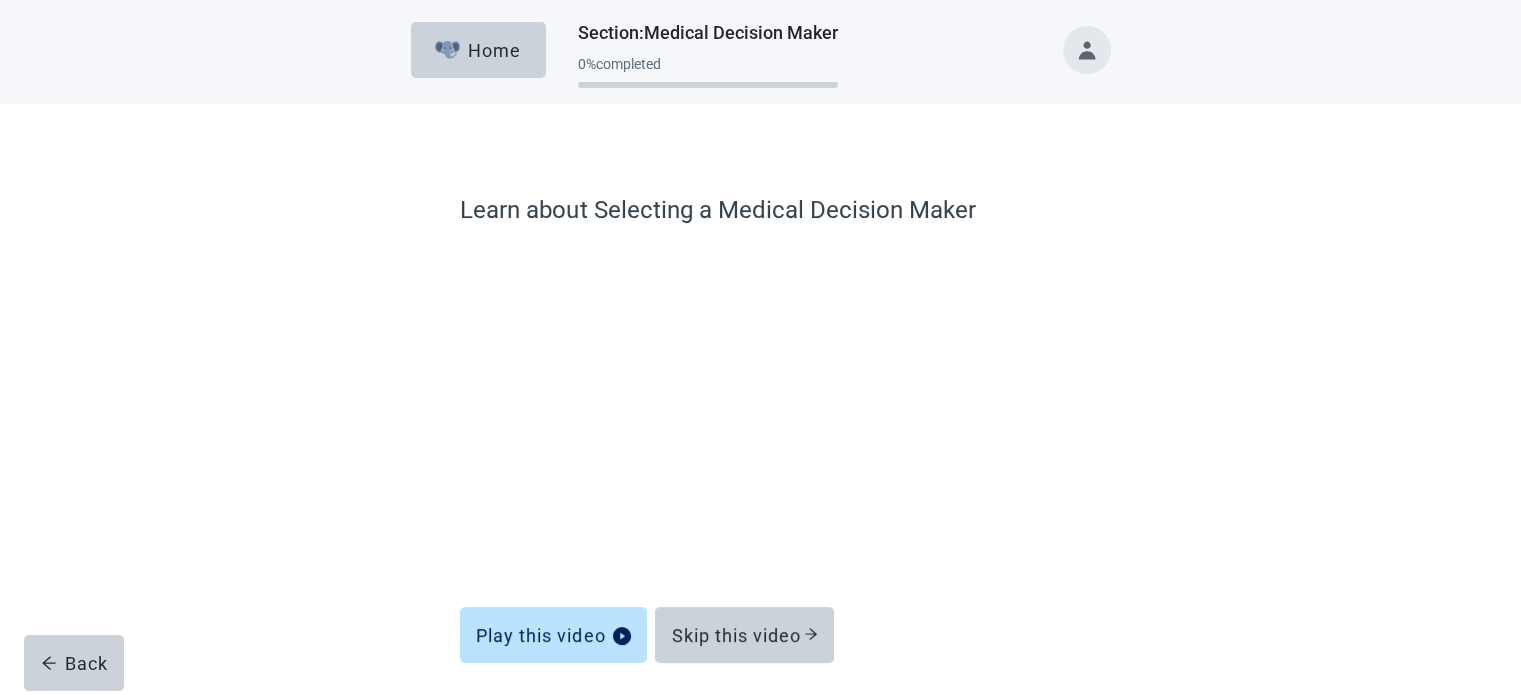 click on "Learn about Selecting a Medical Decision Maker Play this video Skip this video   Back" at bounding box center [760, 457] 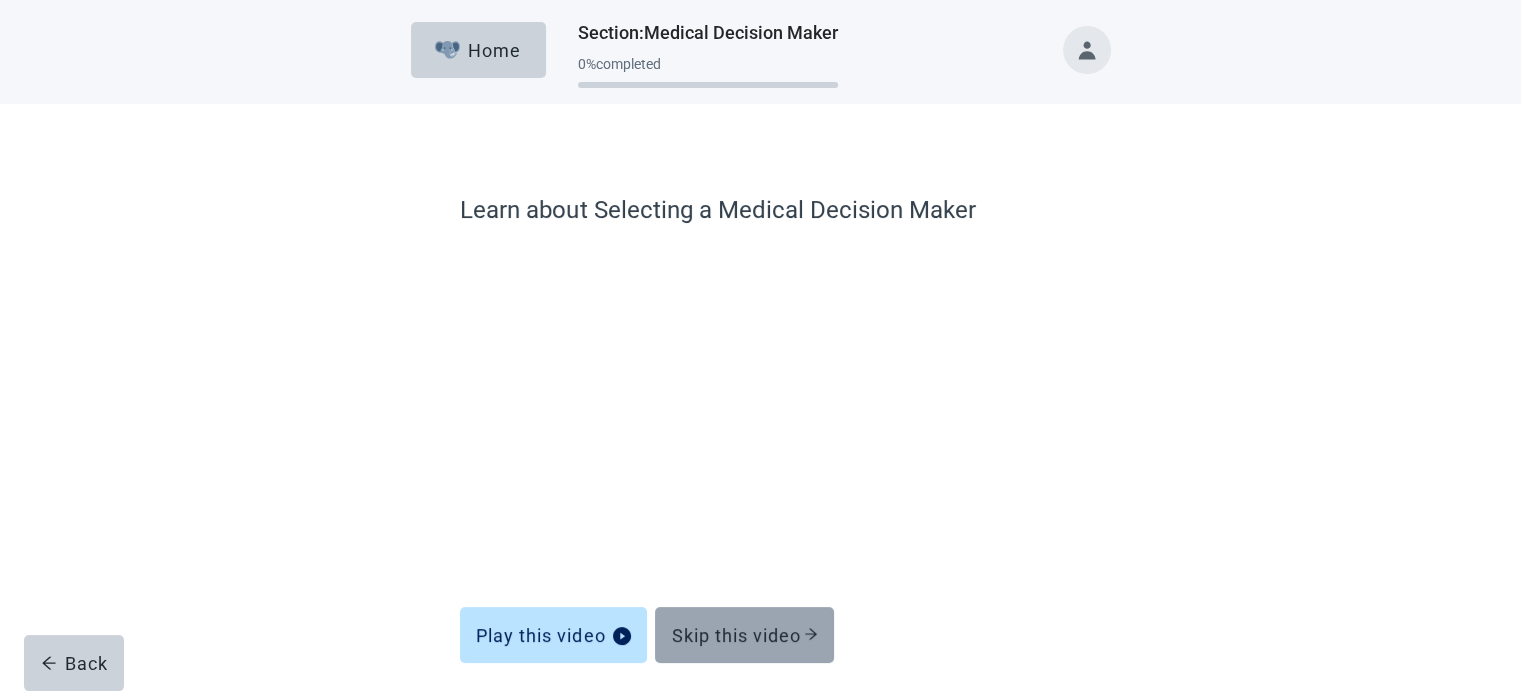 click on "Skip this video" at bounding box center [744, 635] 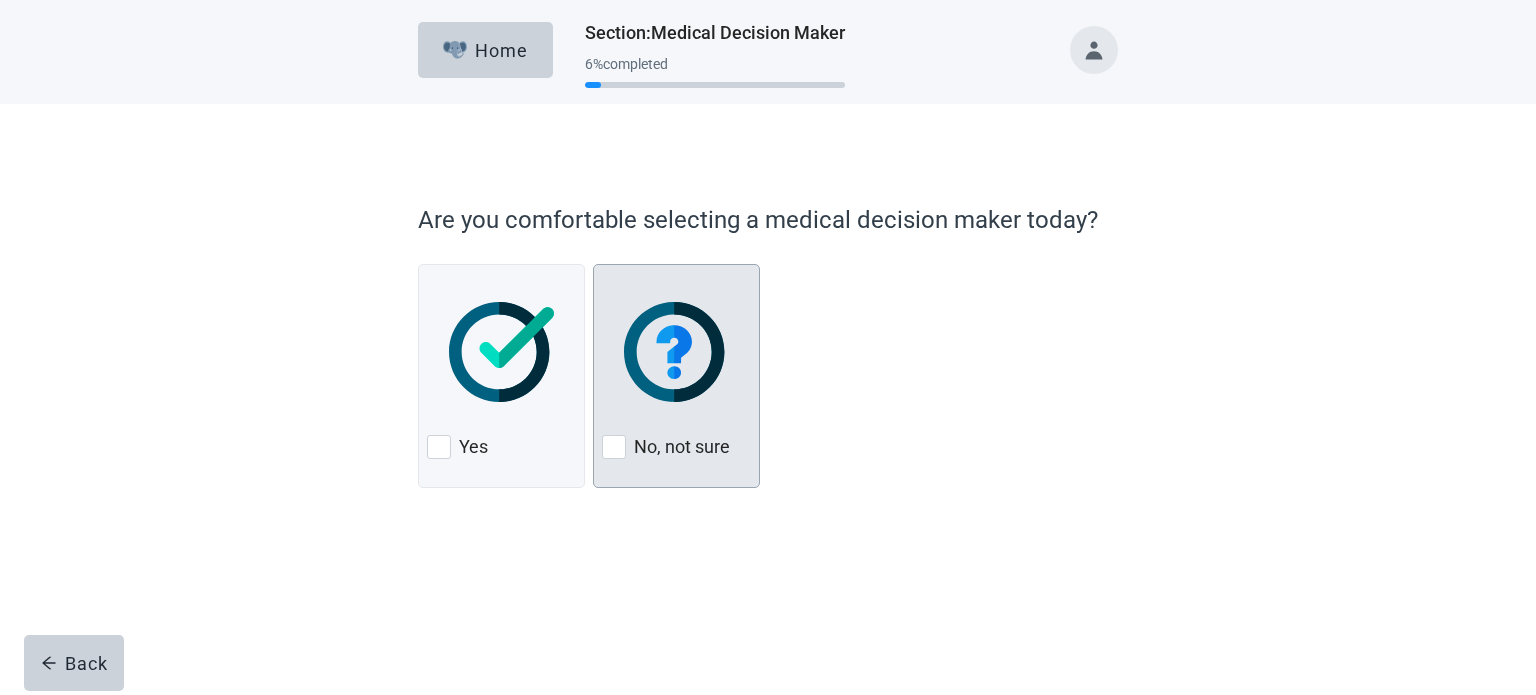 click on "No, not sure" at bounding box center [682, 447] 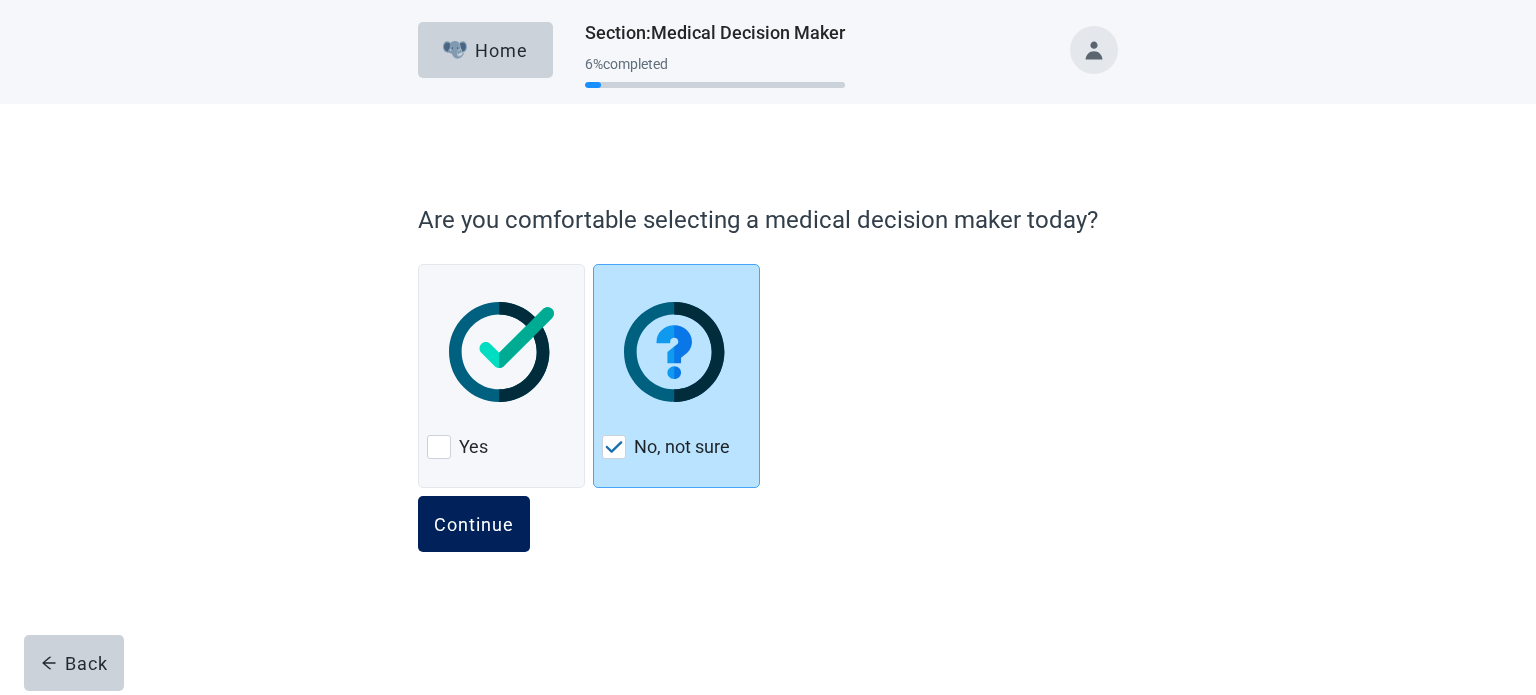click on "Continue" at bounding box center (474, 524) 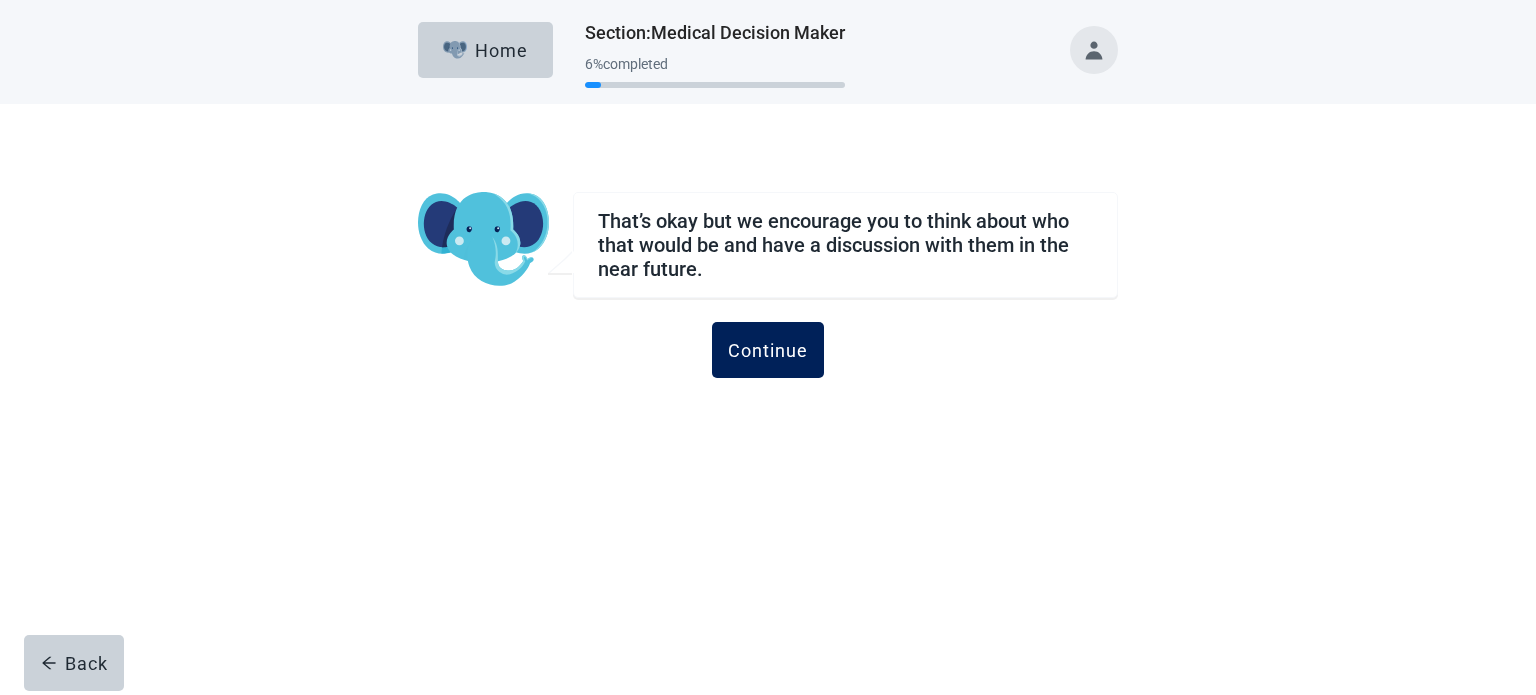 click on "Continue" at bounding box center (768, 350) 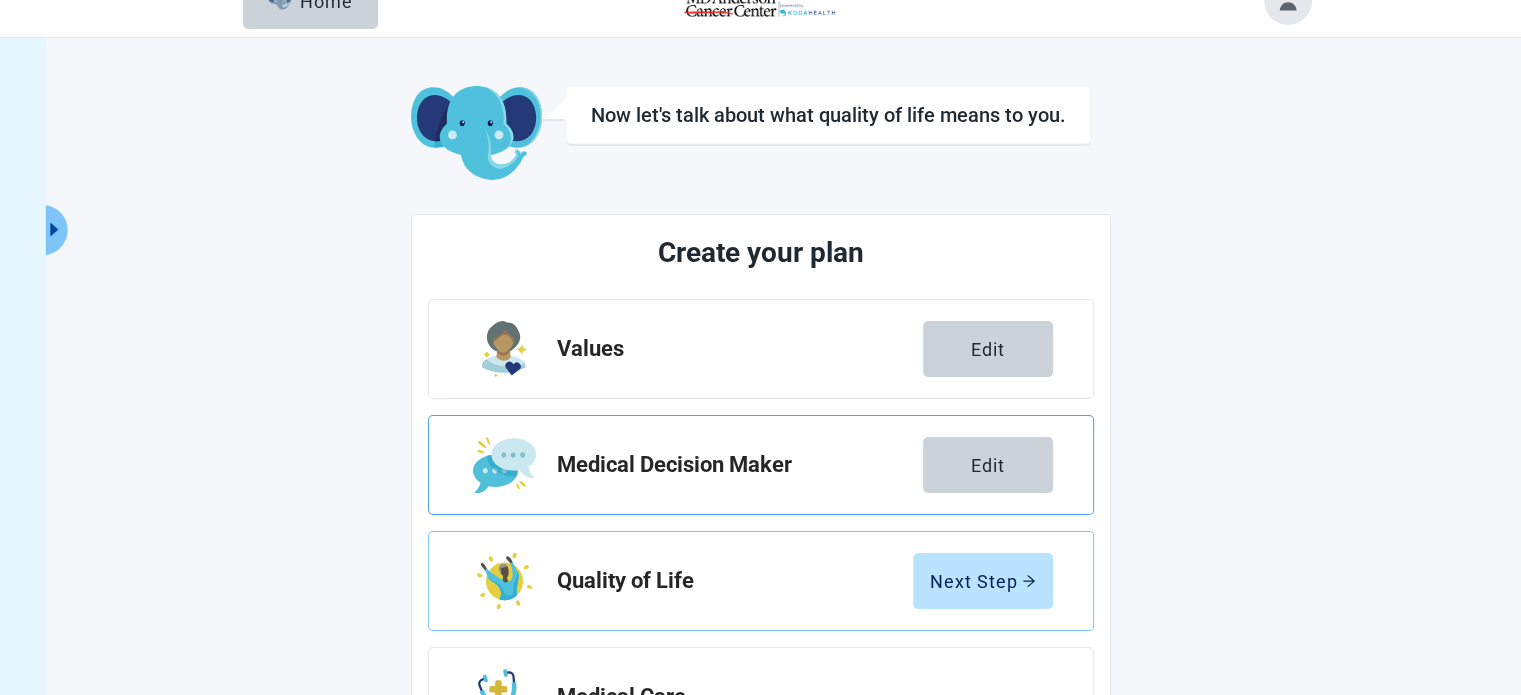 scroll, scrollTop: 0, scrollLeft: 0, axis: both 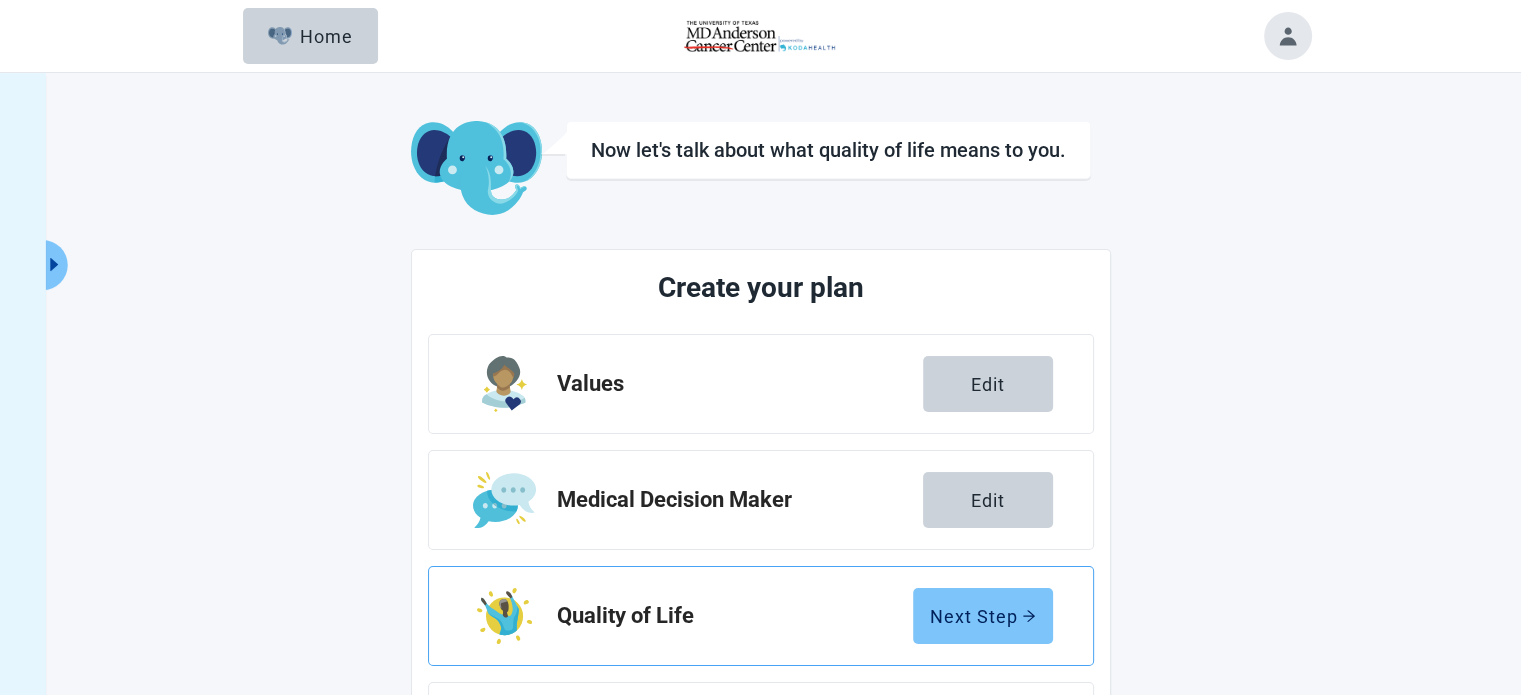 click on "Next Step" at bounding box center [983, 616] 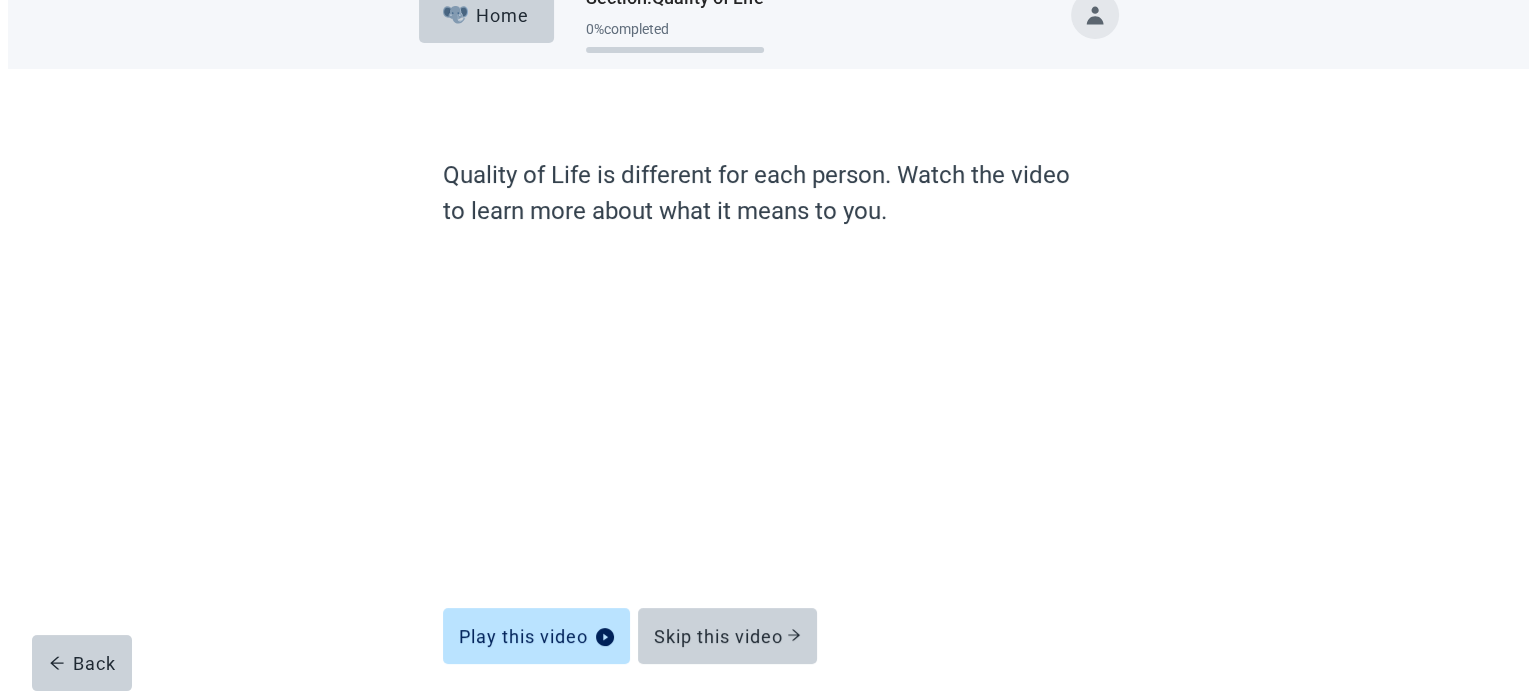 scroll, scrollTop: 0, scrollLeft: 0, axis: both 